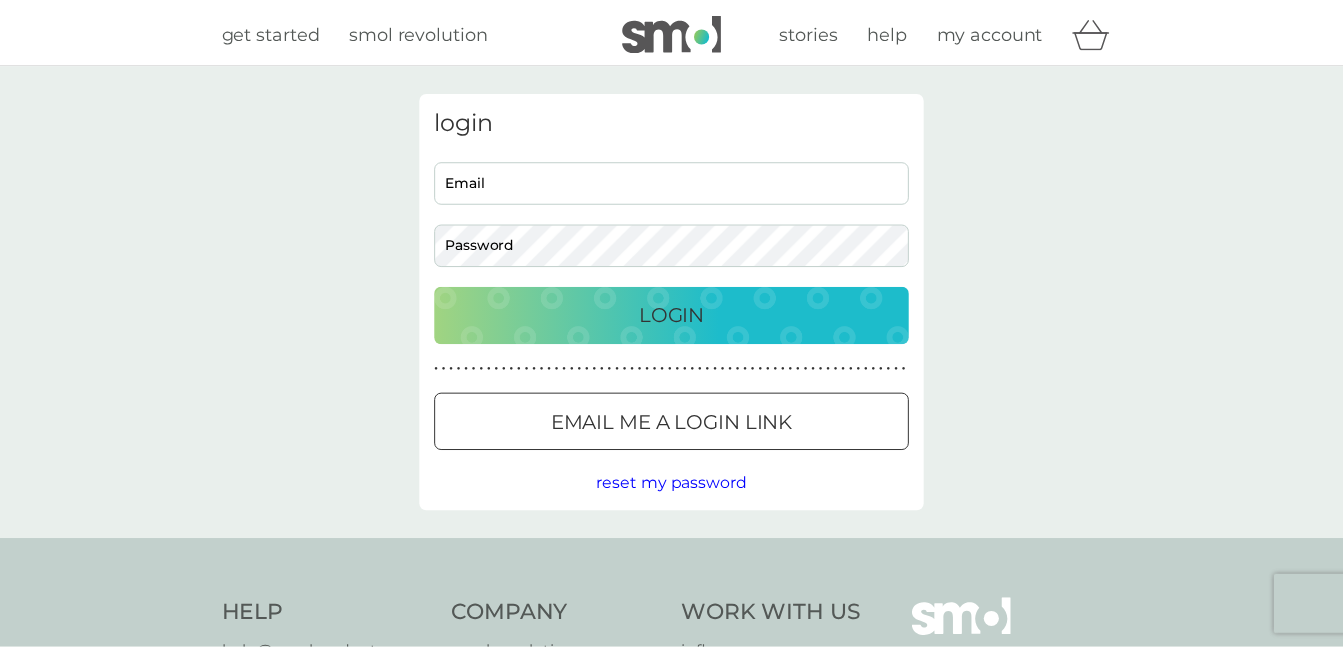 scroll, scrollTop: 0, scrollLeft: 0, axis: both 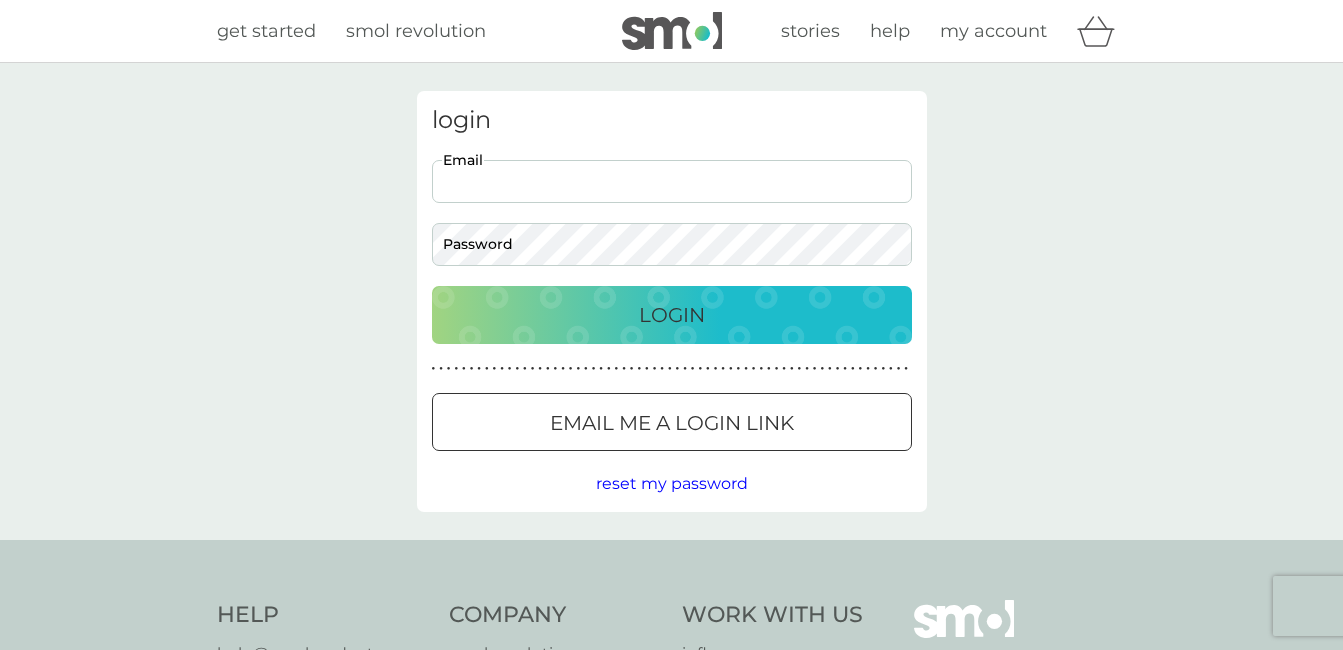 click on "Email" at bounding box center [672, 181] 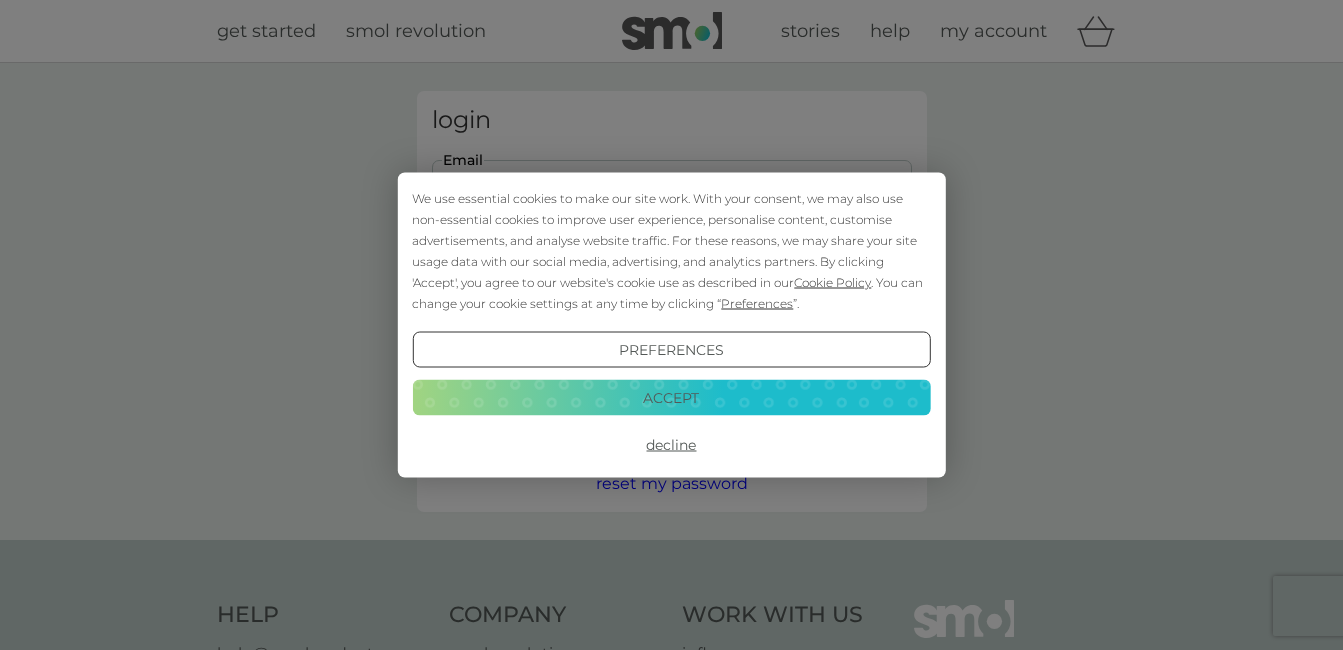 scroll, scrollTop: 0, scrollLeft: 0, axis: both 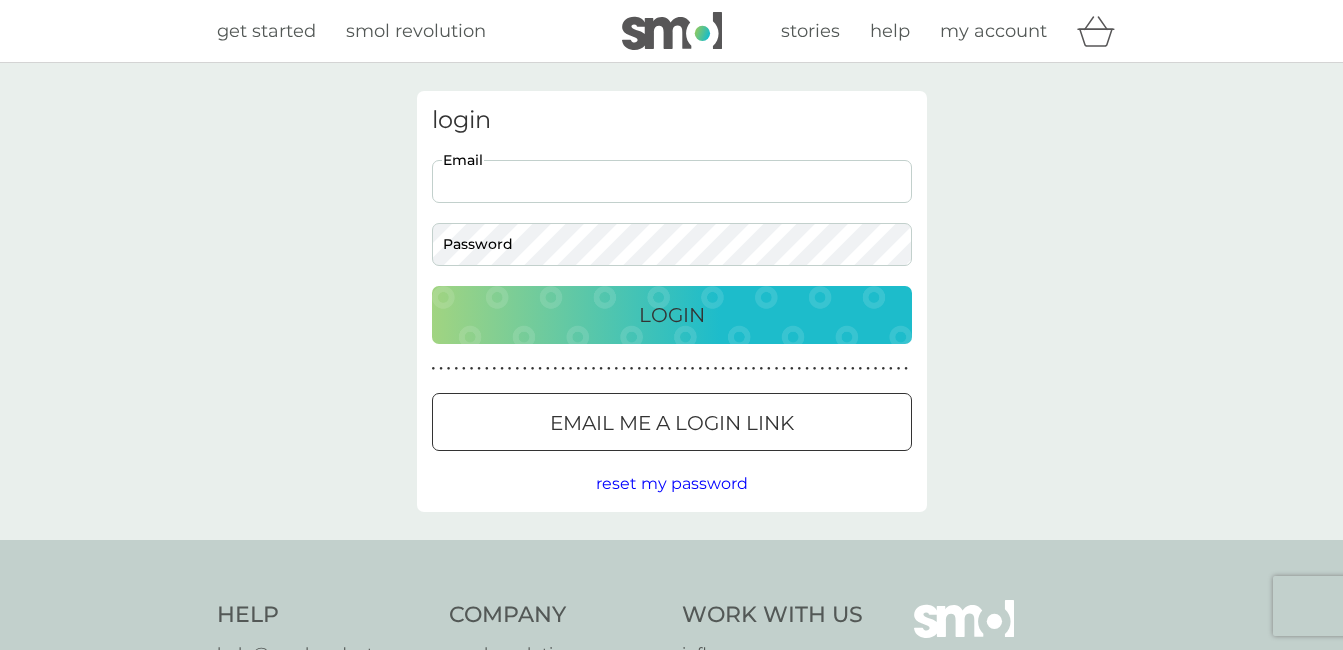 click on "Email" at bounding box center (672, 181) 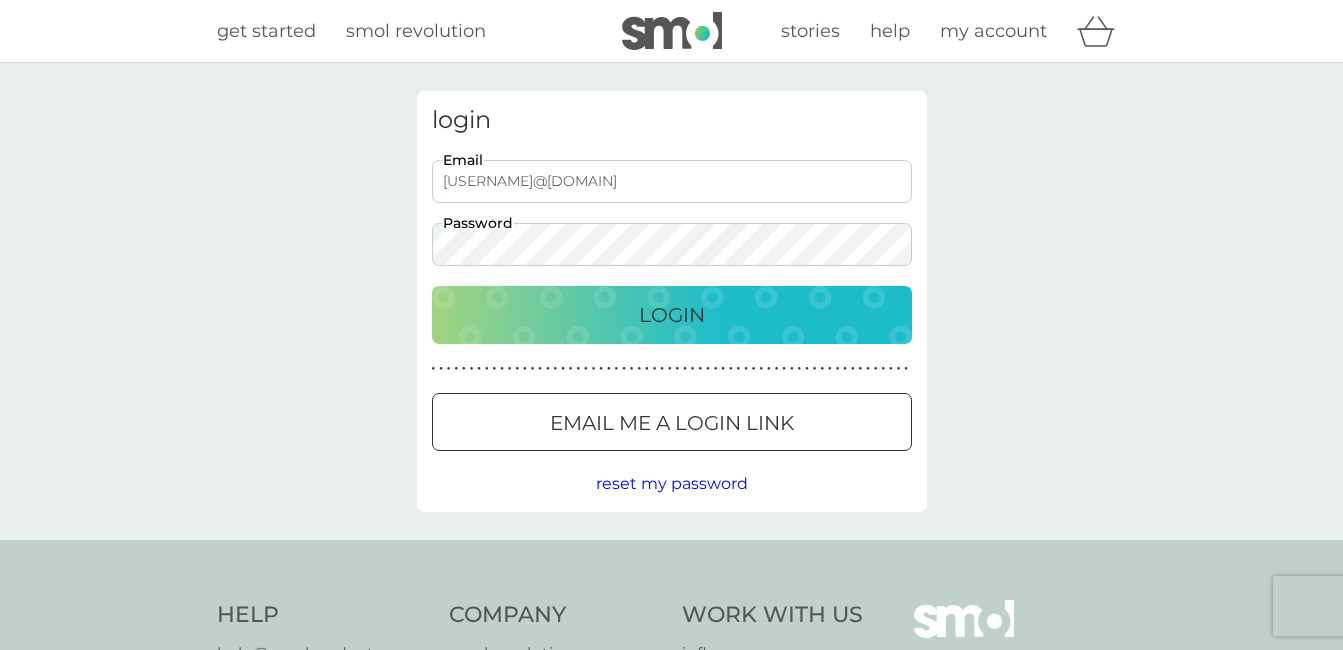 click on "Login" at bounding box center (672, 315) 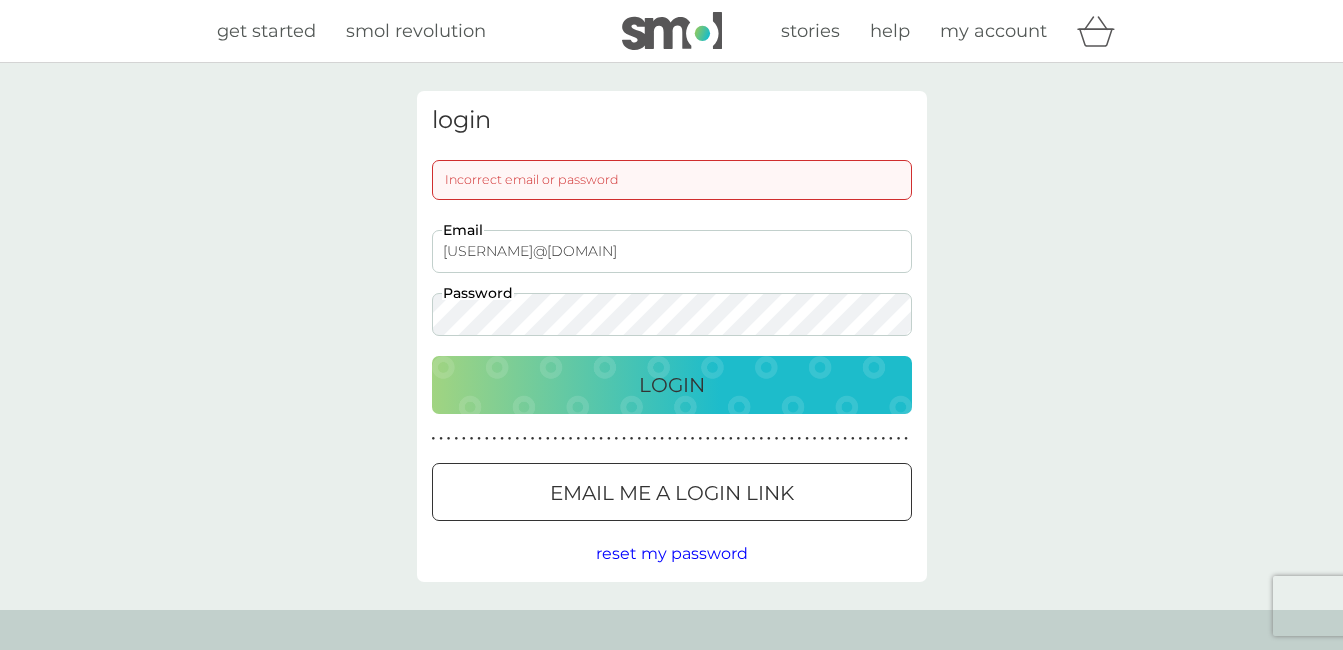 click on "kellyandmartin859@btintenet.com" at bounding box center (672, 251) 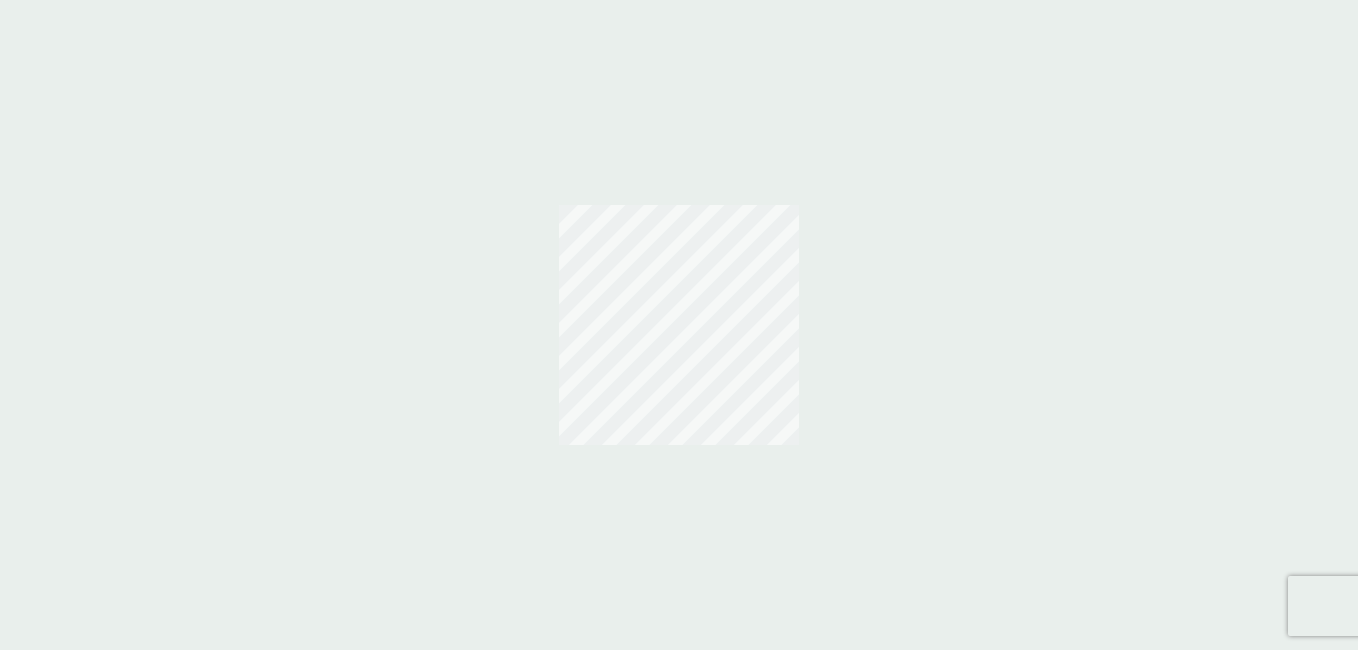 scroll, scrollTop: 0, scrollLeft: 0, axis: both 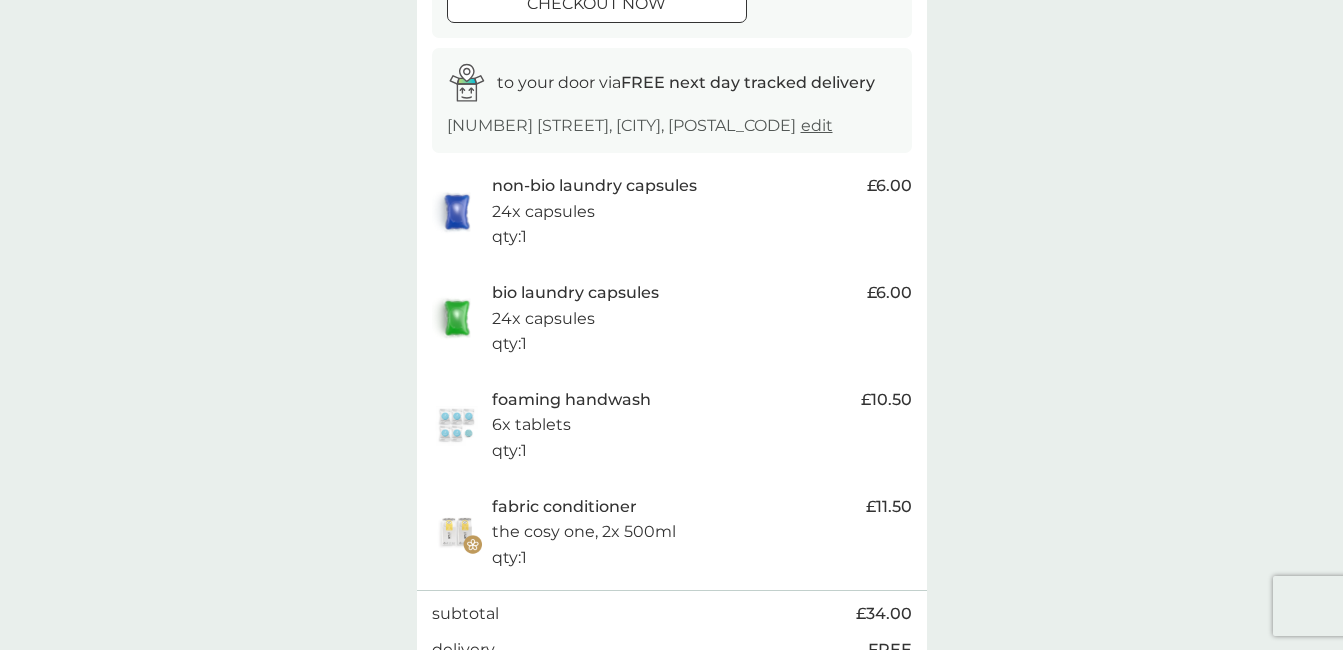 click on "edit" at bounding box center (817, 125) 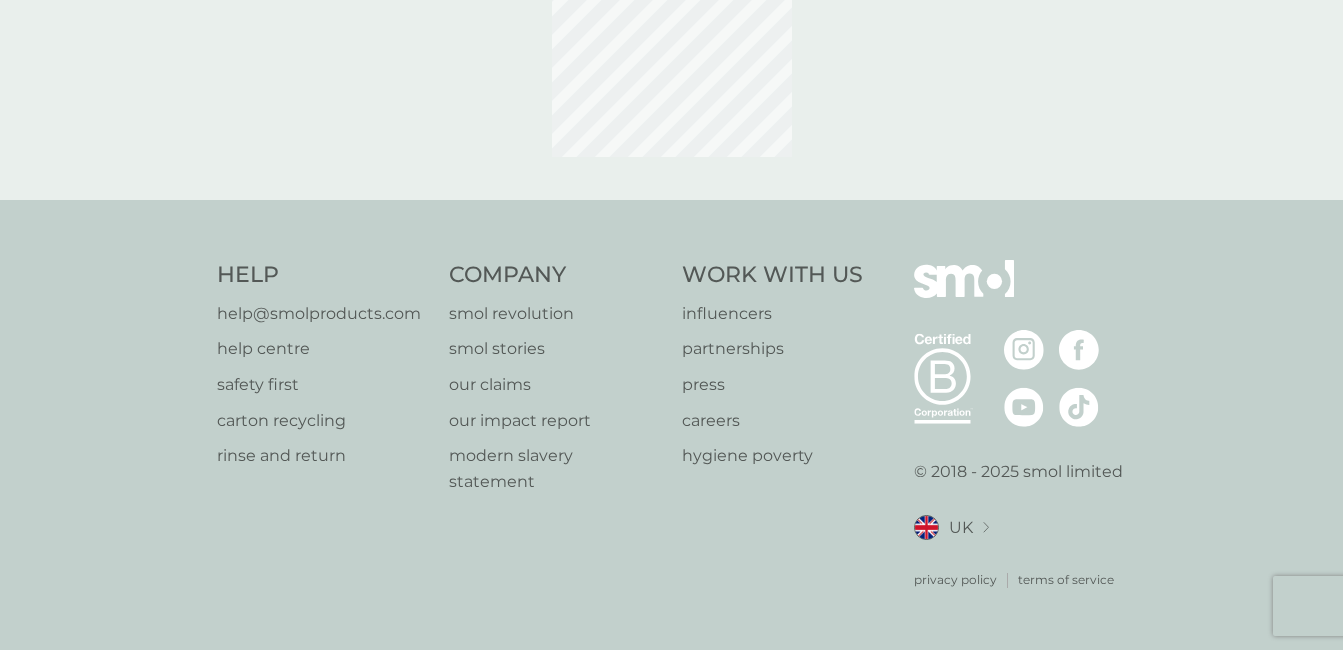 scroll, scrollTop: 0, scrollLeft: 0, axis: both 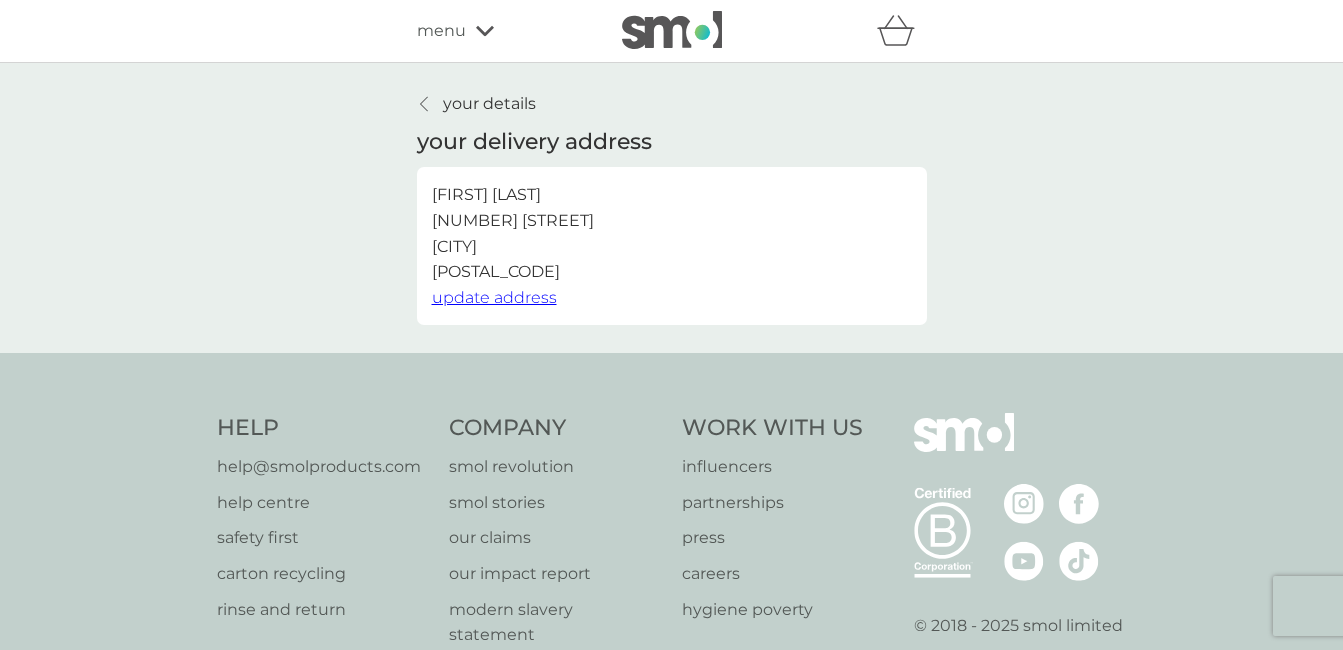 click on "your details" at bounding box center (489, 104) 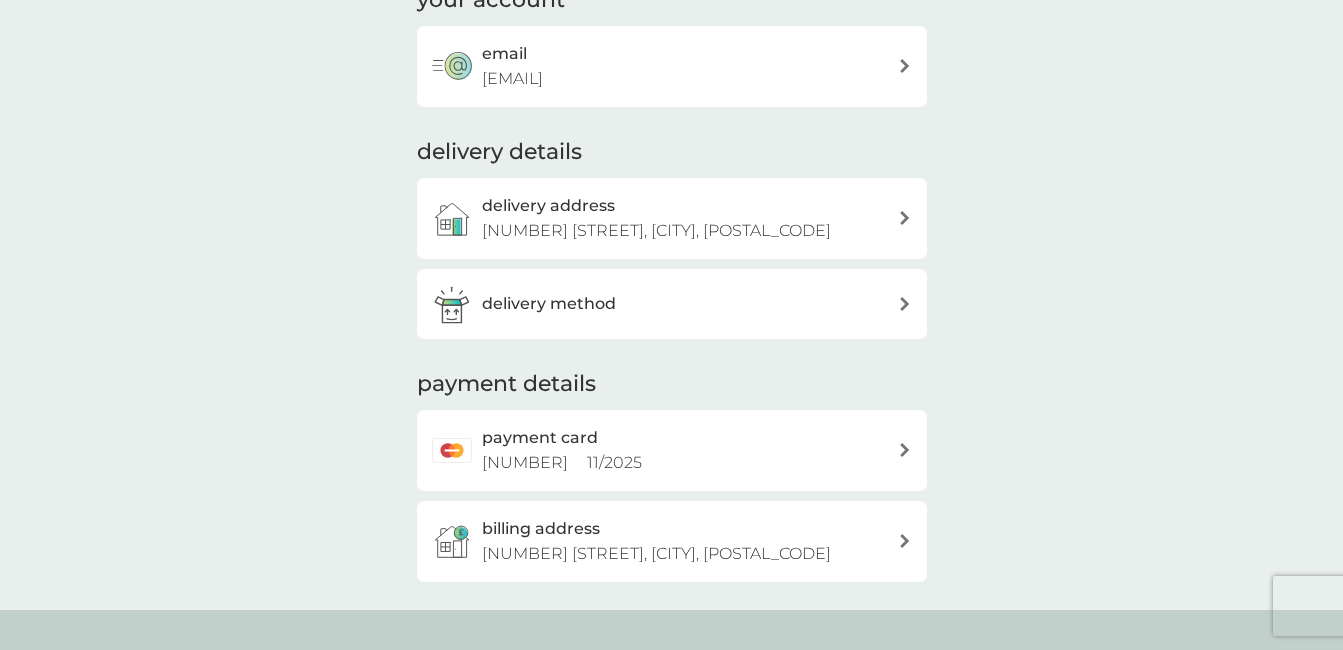 scroll, scrollTop: 0, scrollLeft: 0, axis: both 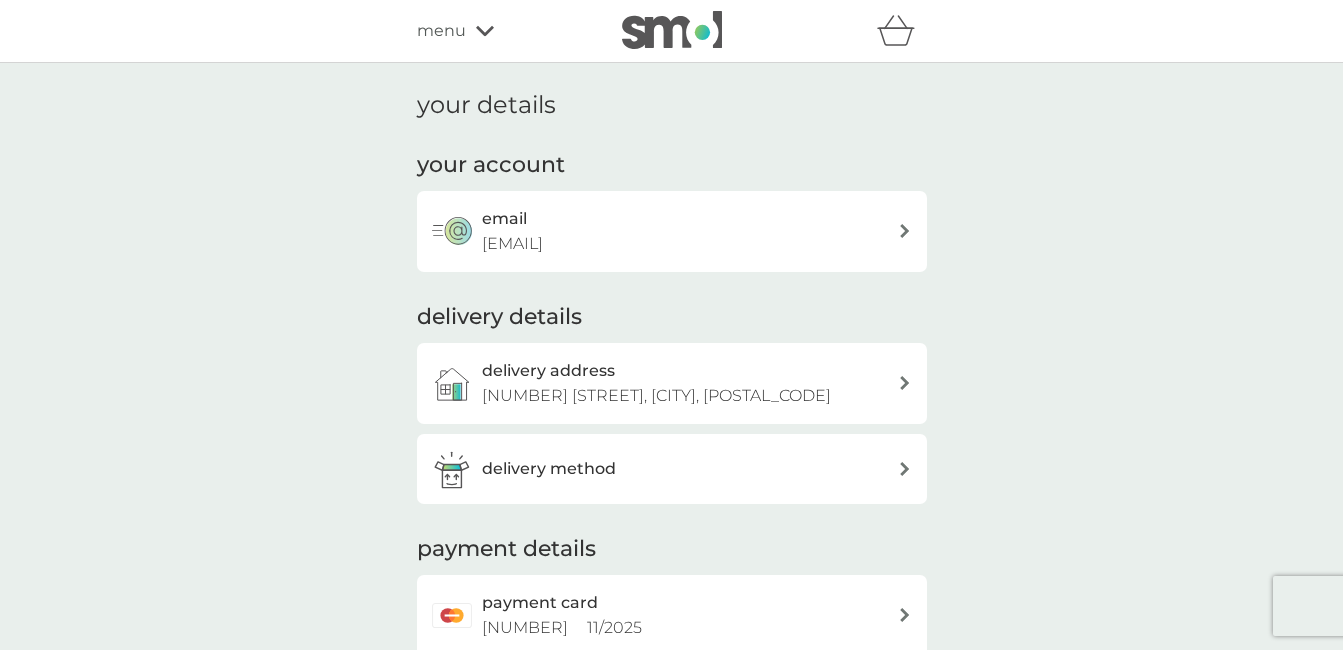 click on "menu" at bounding box center (502, 31) 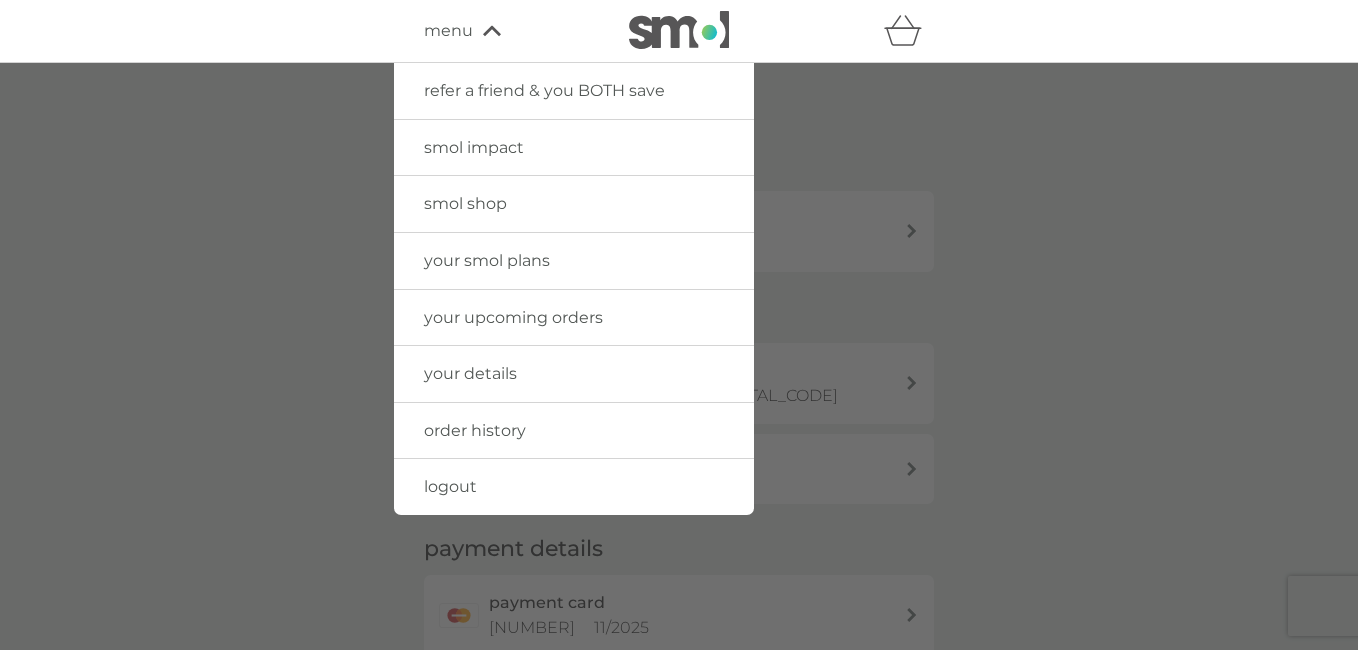 click on "your smol plans" at bounding box center [487, 260] 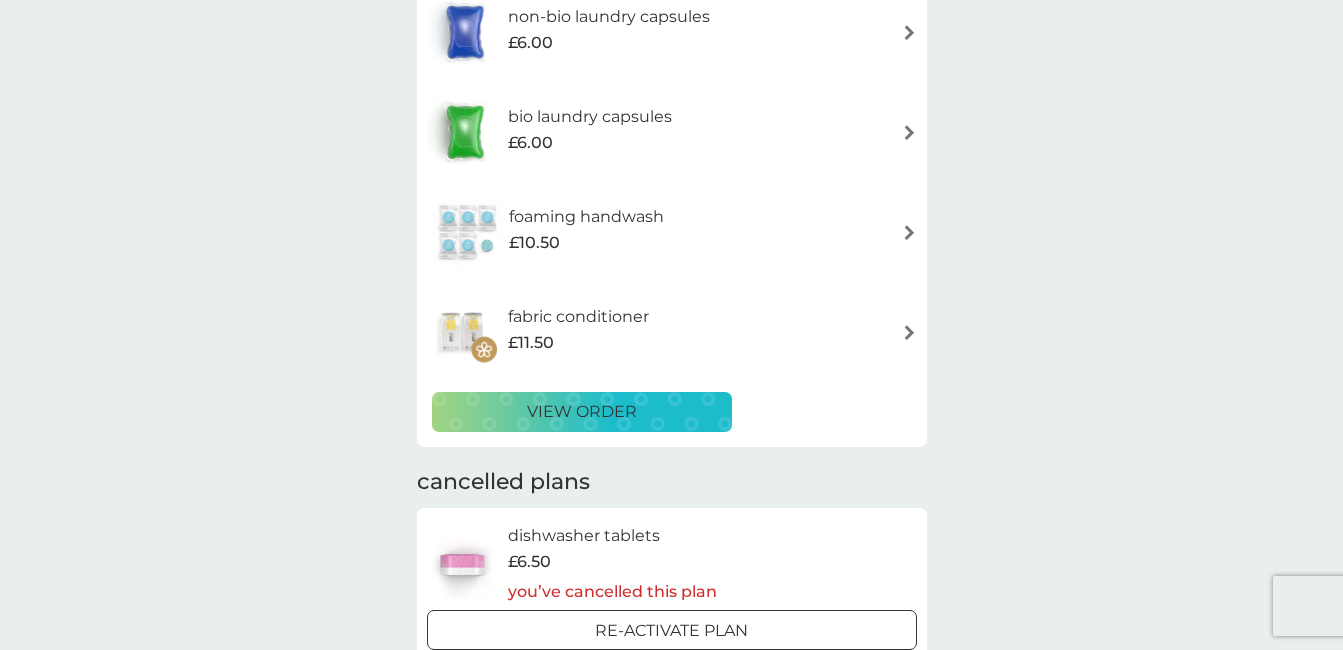 scroll, scrollTop: 272, scrollLeft: 0, axis: vertical 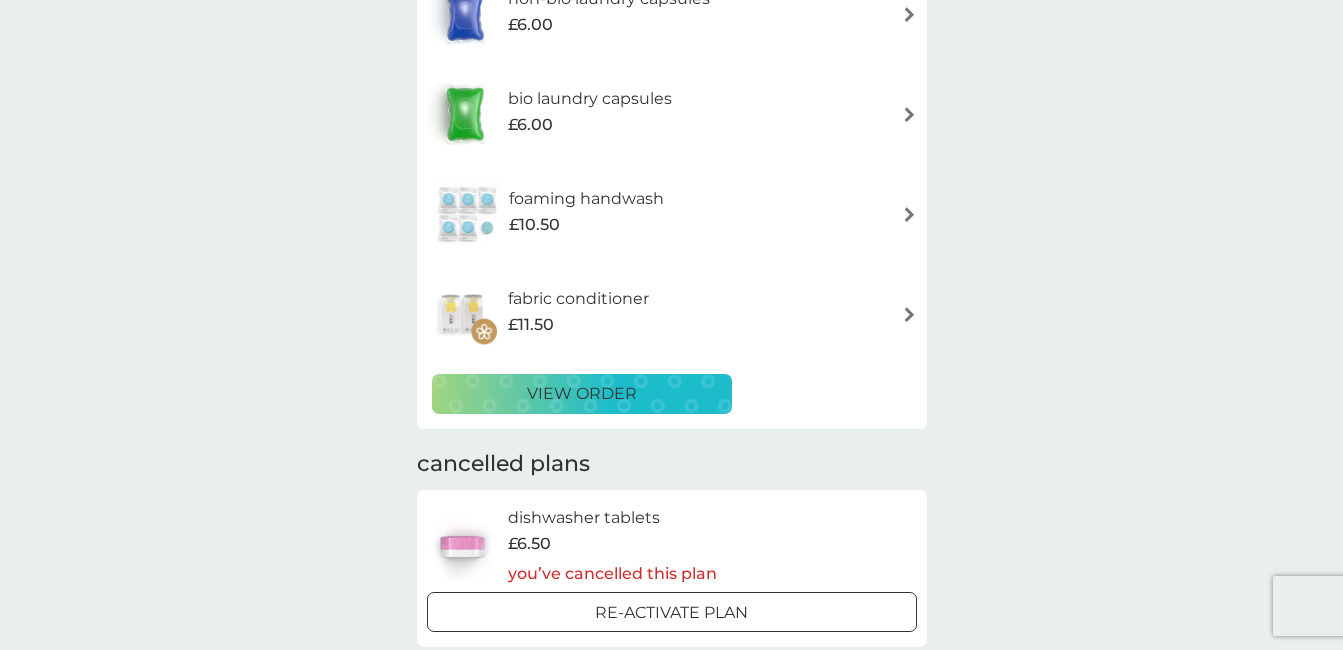 click on "view order" at bounding box center [582, 394] 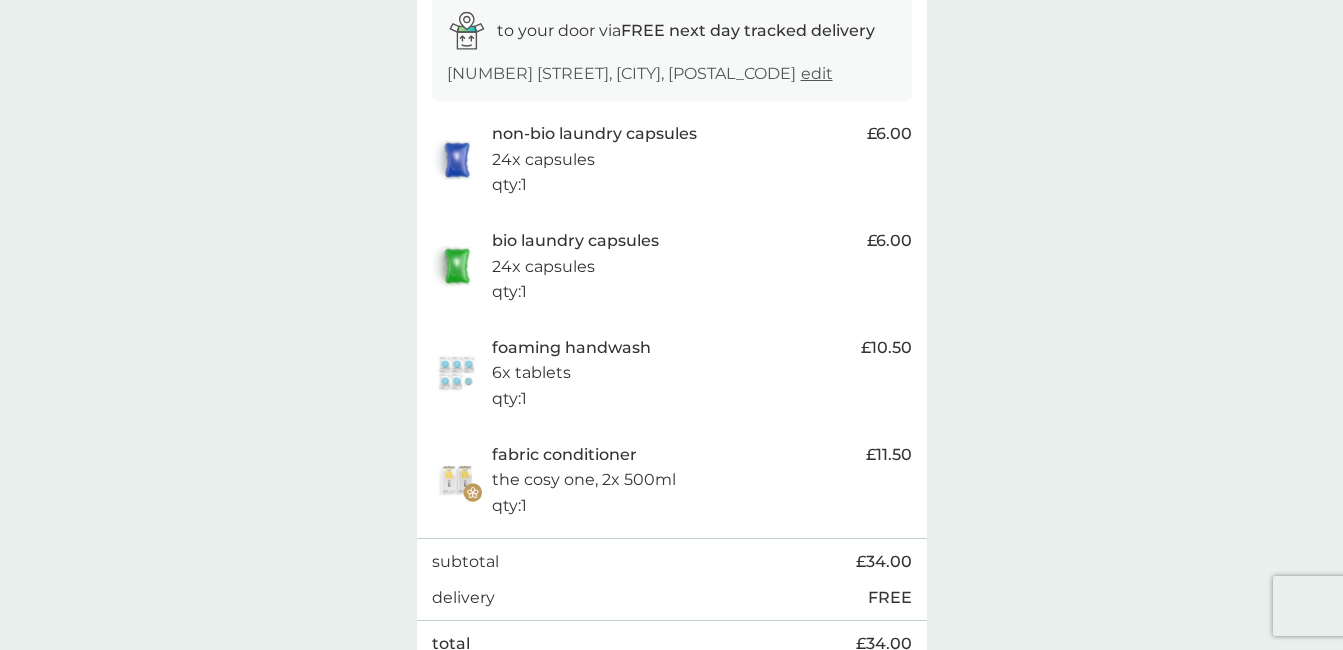 scroll, scrollTop: 450, scrollLeft: 0, axis: vertical 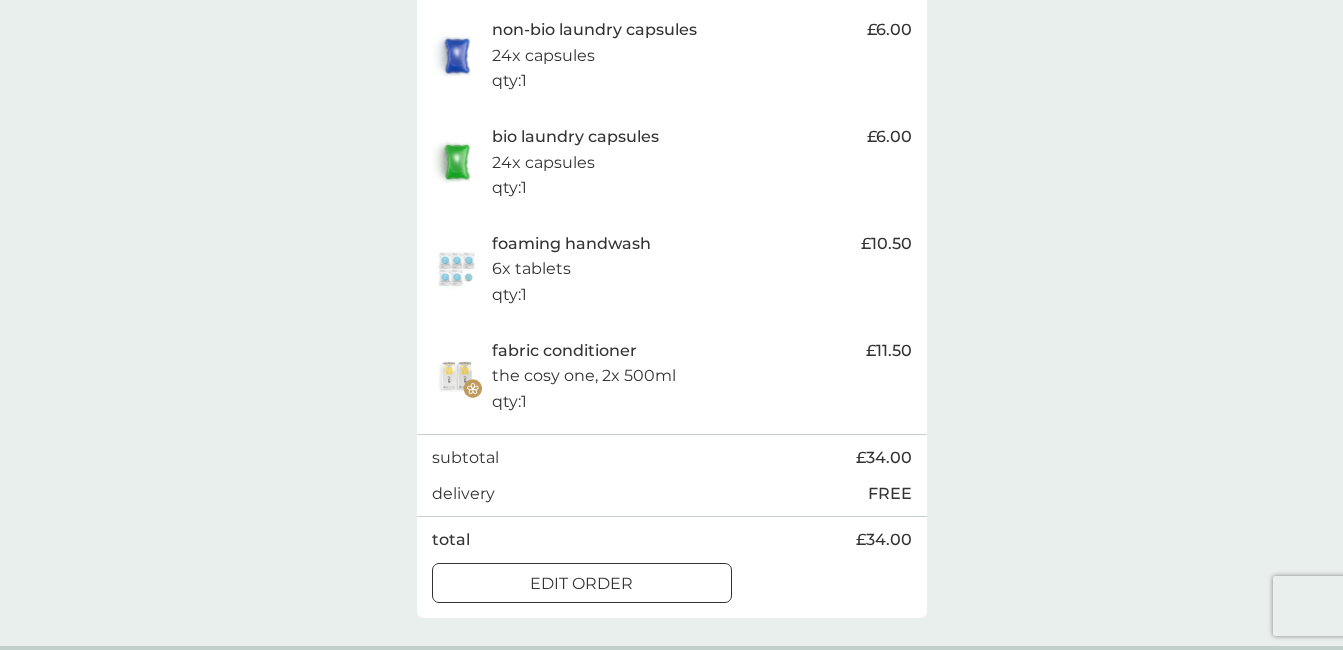 click on "edit order" at bounding box center [581, 584] 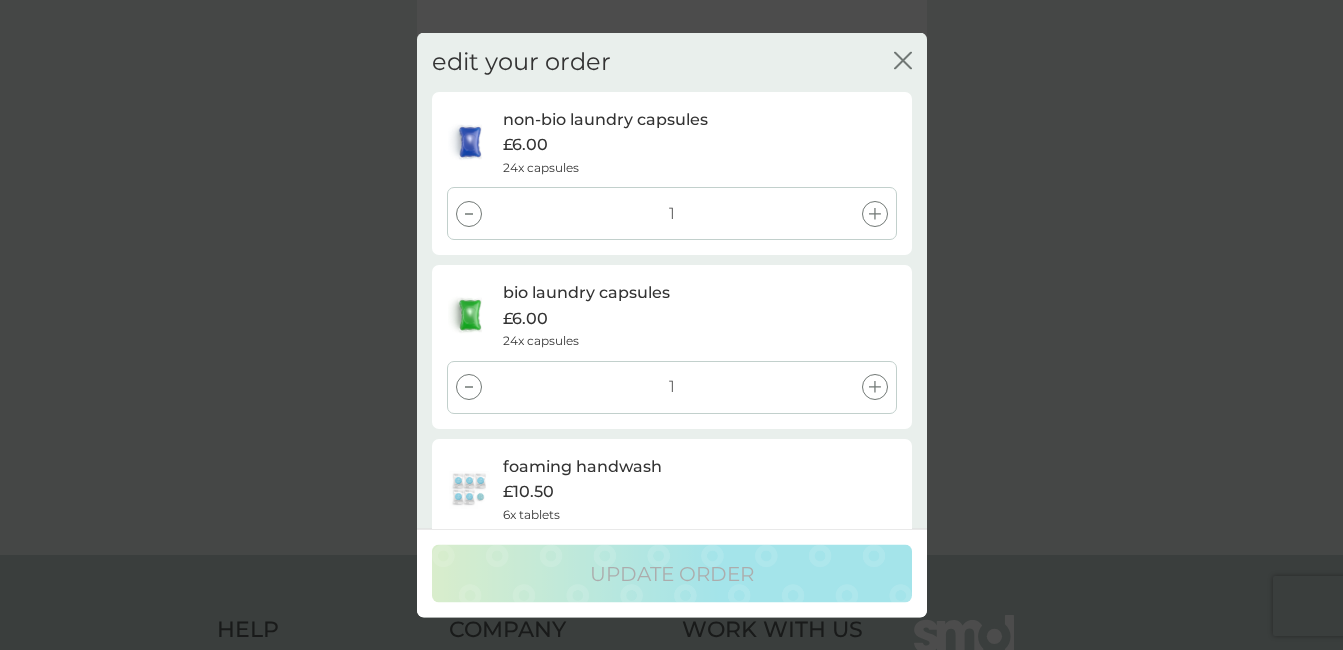 scroll, scrollTop: 545, scrollLeft: 0, axis: vertical 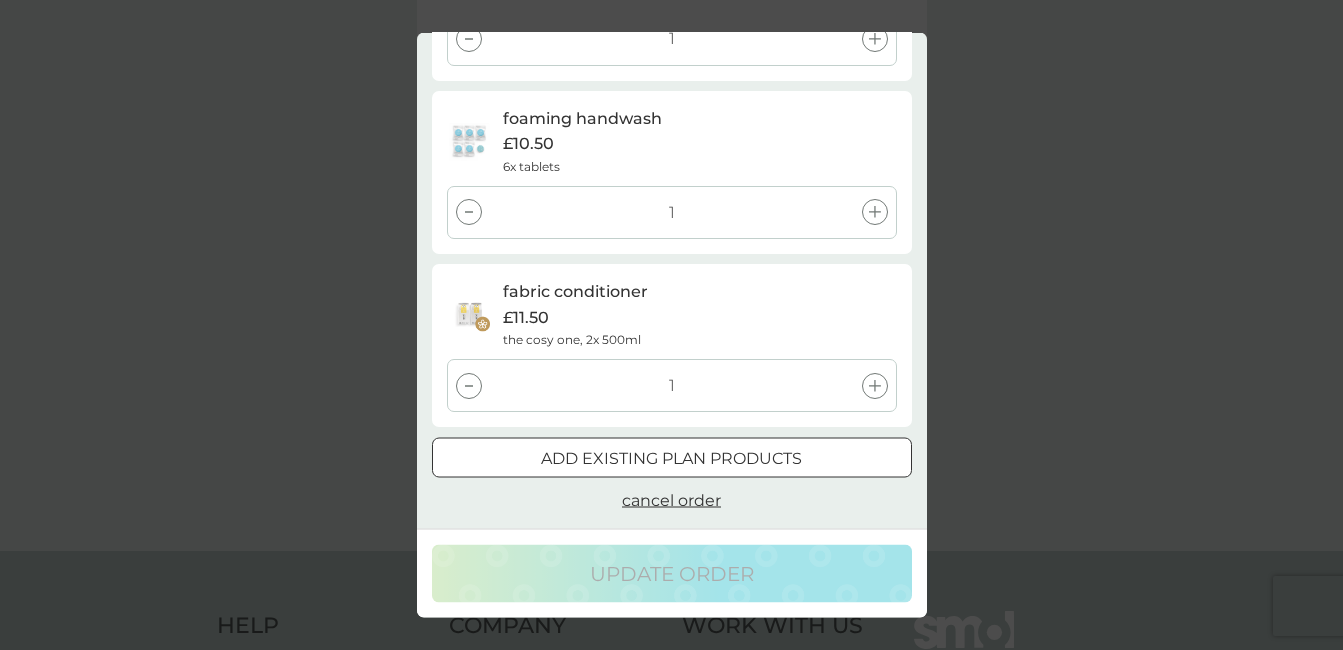 click 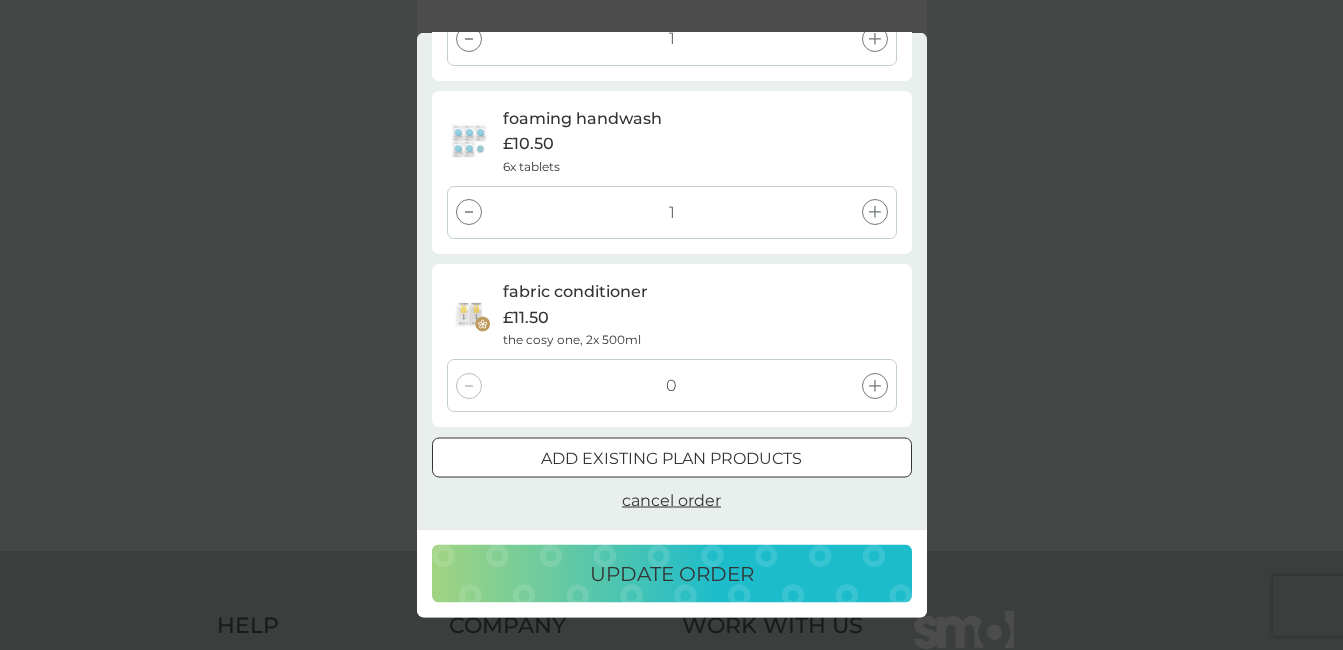 click on "update order" at bounding box center [672, 574] 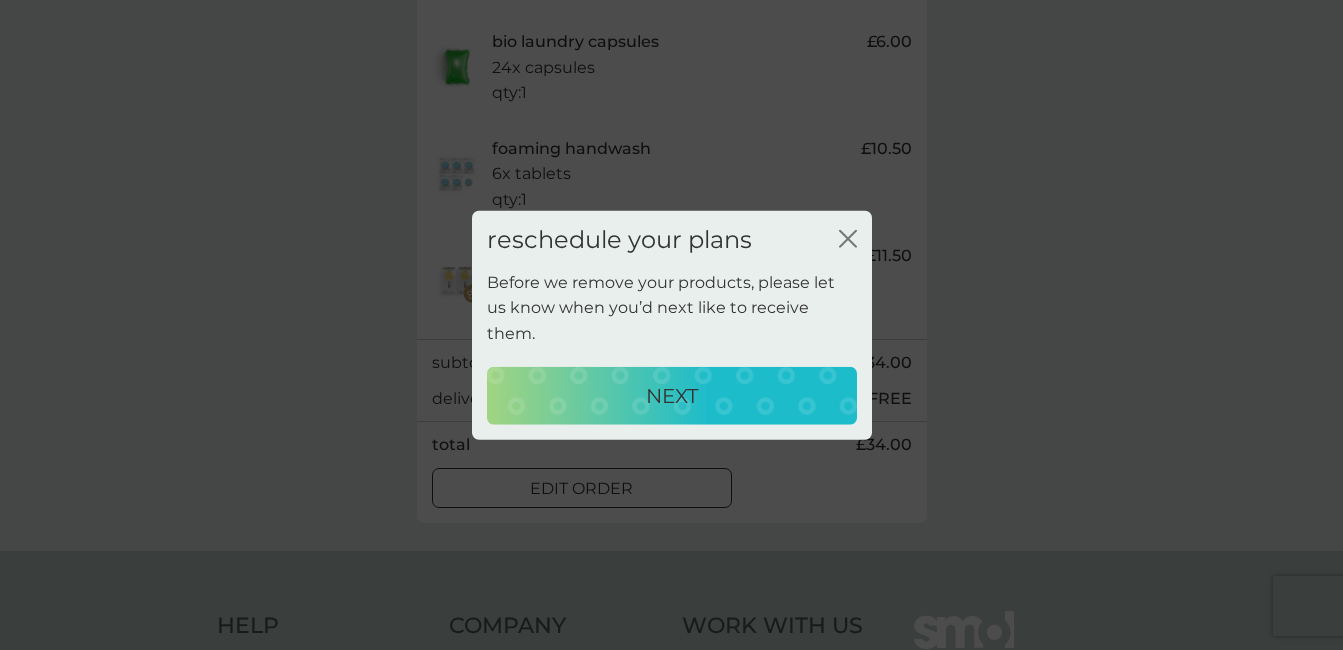 click on "NEXT" at bounding box center [672, 395] 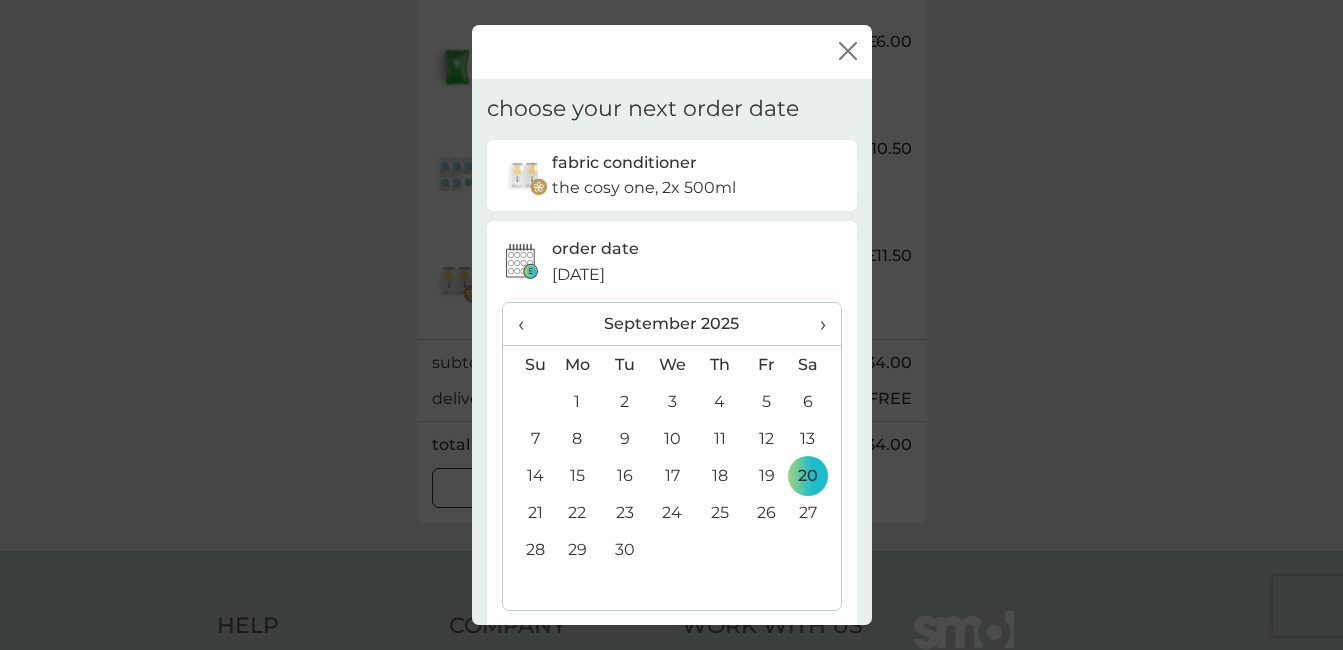 scroll, scrollTop: 0, scrollLeft: 0, axis: both 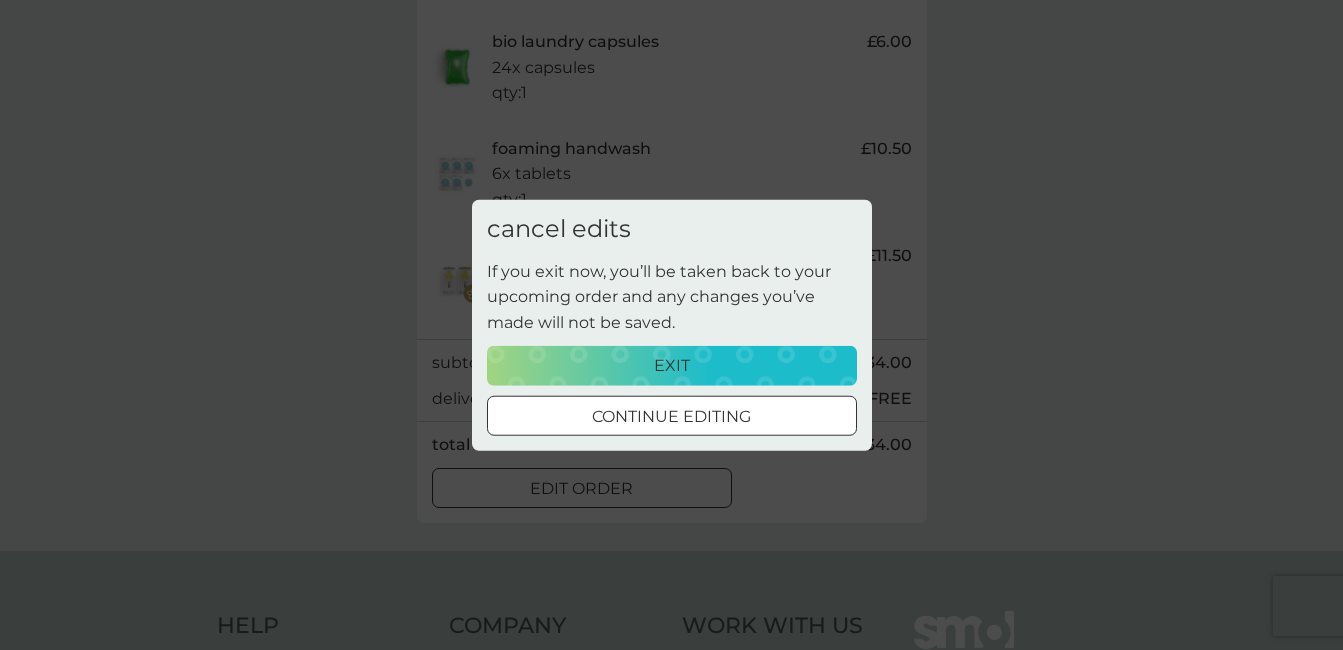 click on "continue editing" at bounding box center (671, 416) 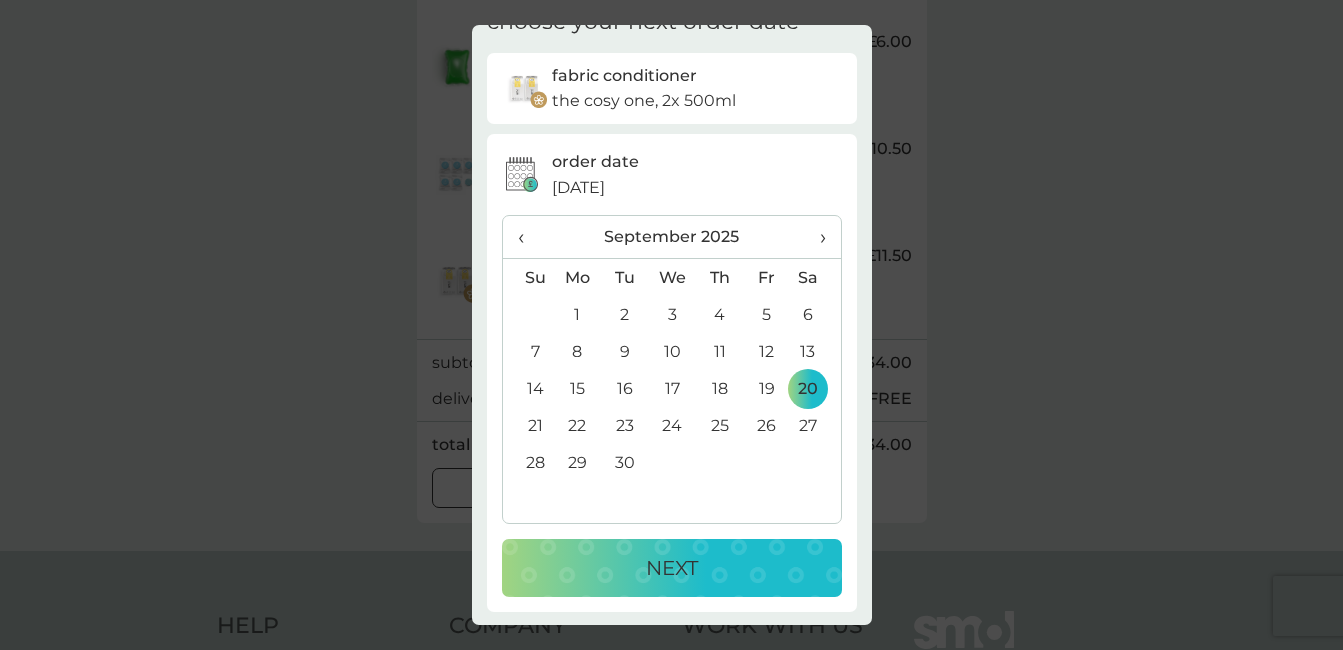 scroll, scrollTop: 89, scrollLeft: 0, axis: vertical 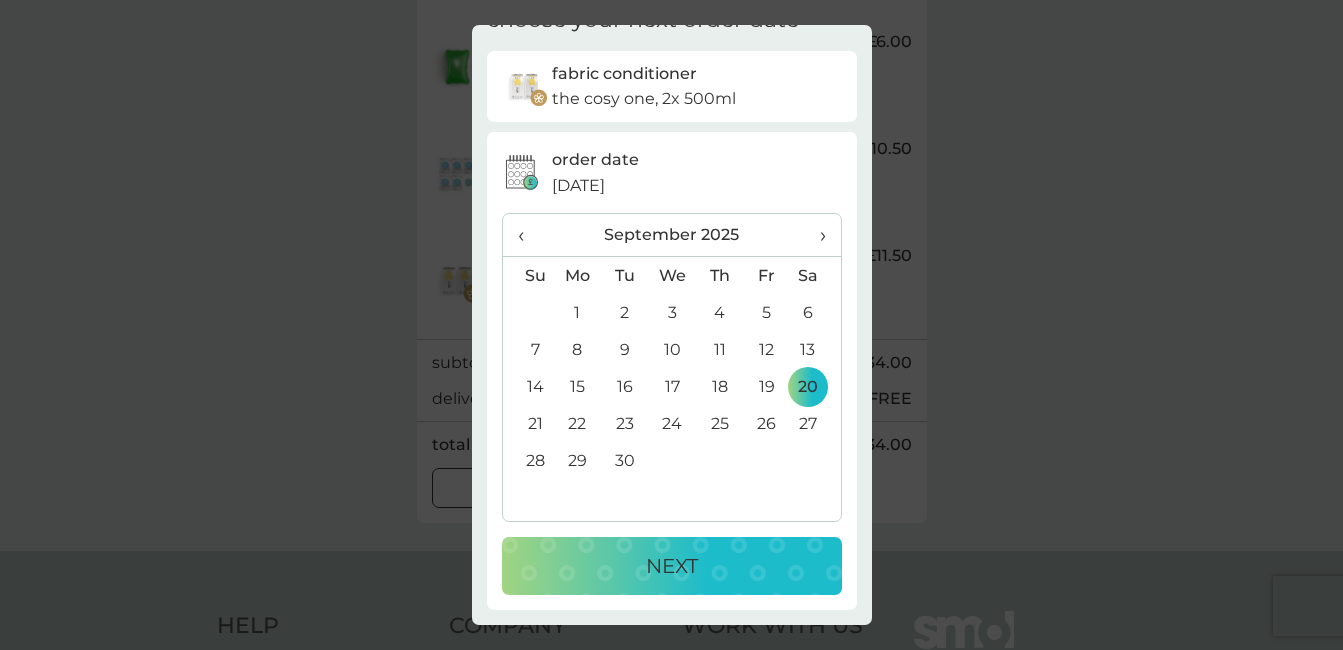 click on "NEXT" at bounding box center (672, 566) 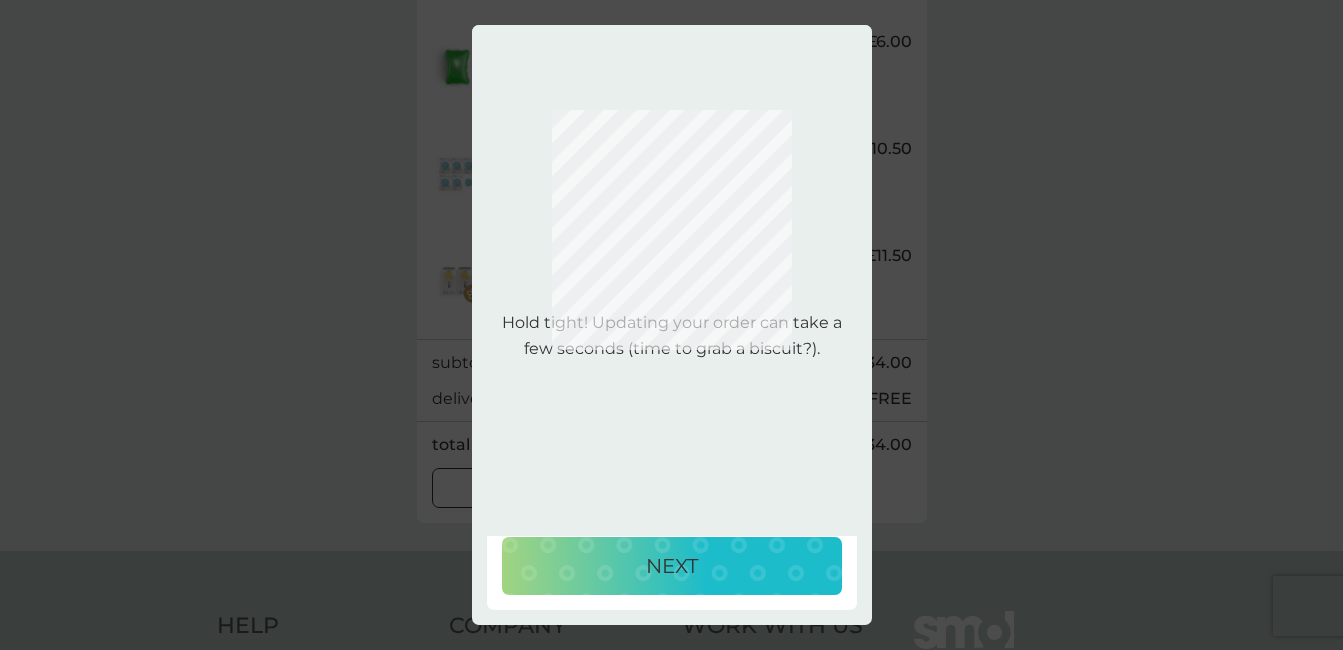 scroll, scrollTop: 0, scrollLeft: 0, axis: both 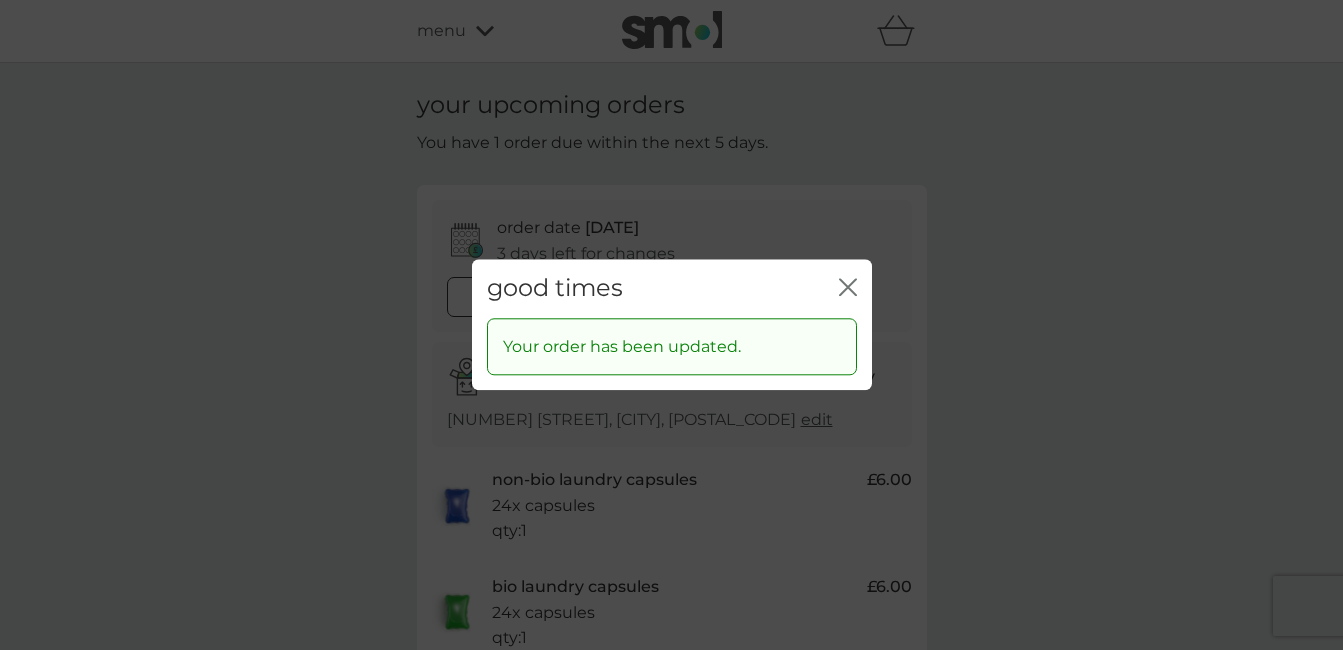 click 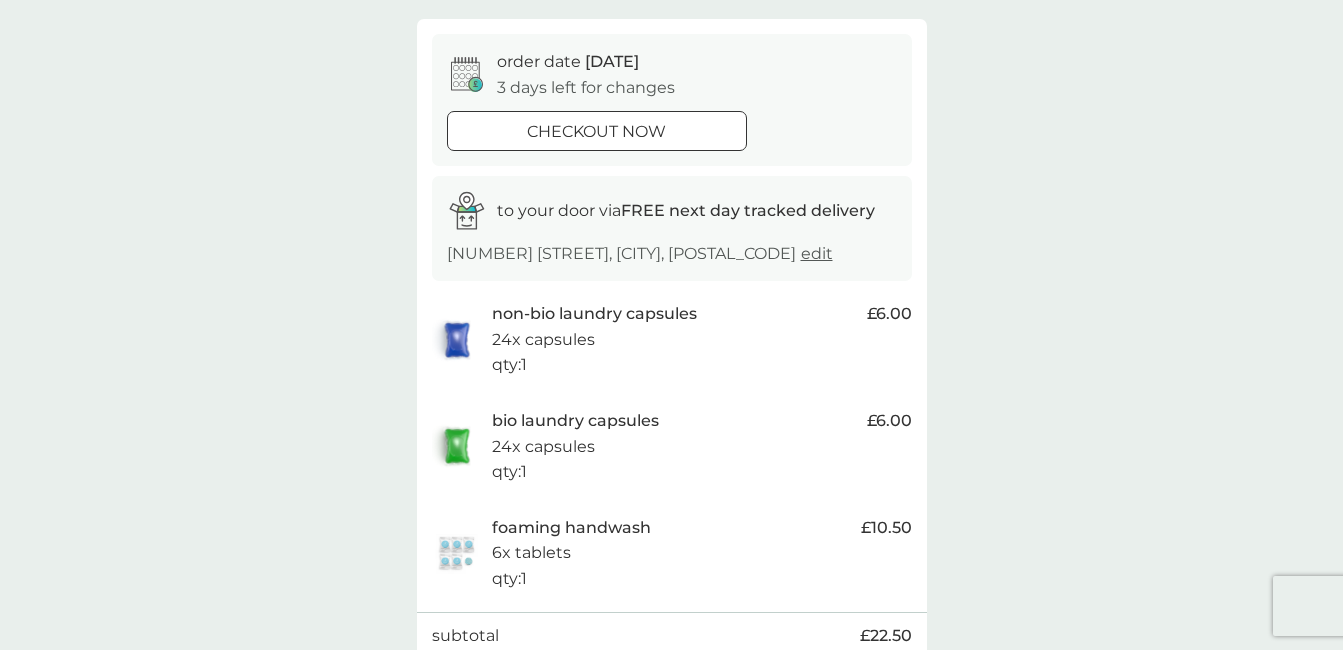 scroll, scrollTop: 0, scrollLeft: 0, axis: both 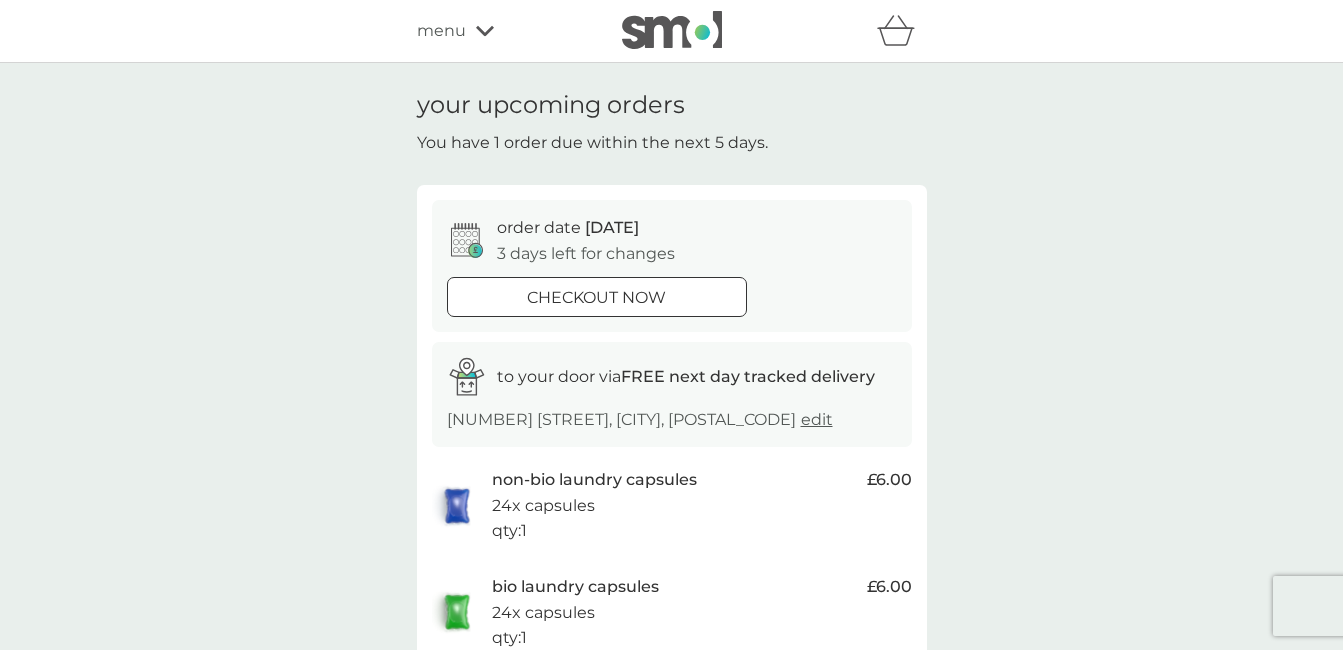 click on "order date [DATE] [NUMBER] days left for changes checkout now" at bounding box center [672, 265] 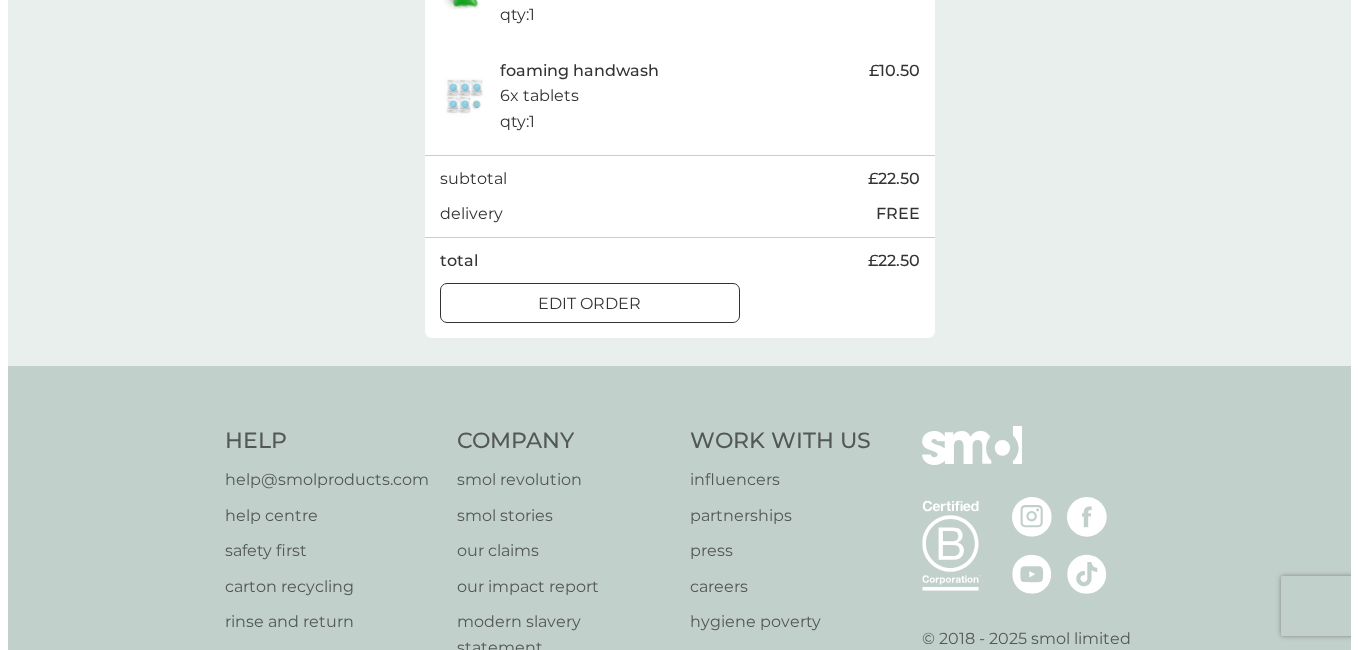 scroll, scrollTop: 0, scrollLeft: 0, axis: both 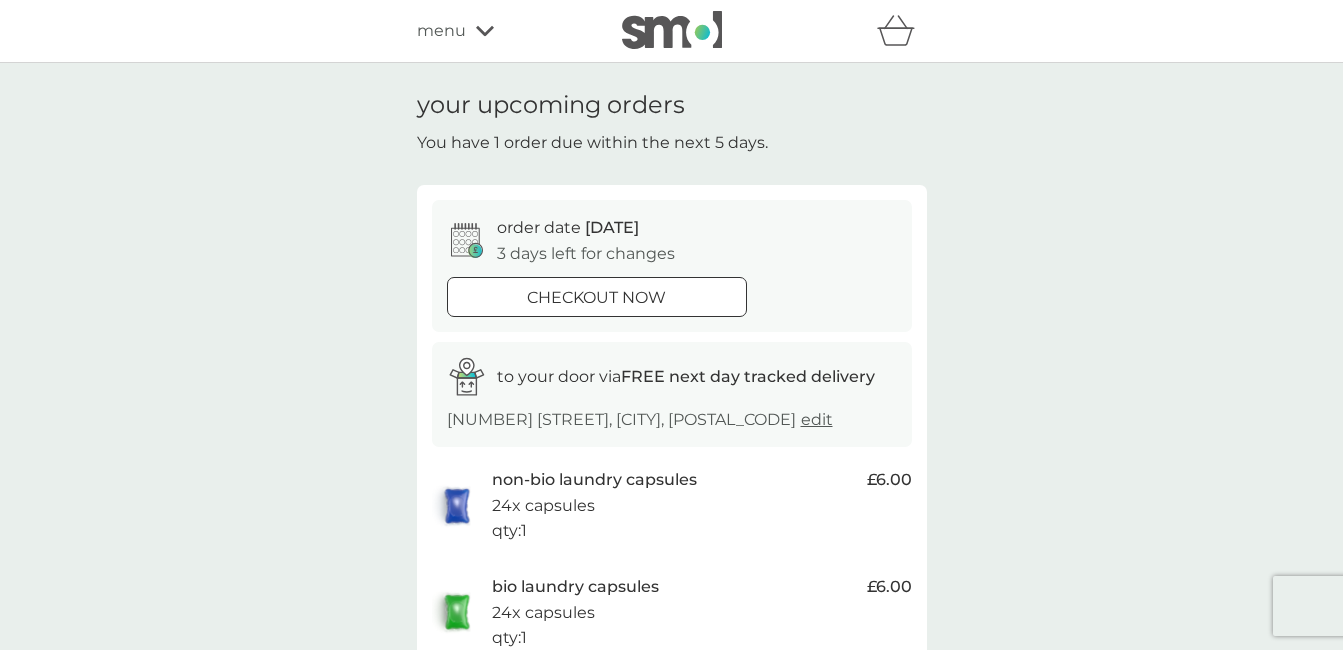 click on "checkout now" at bounding box center [597, 298] 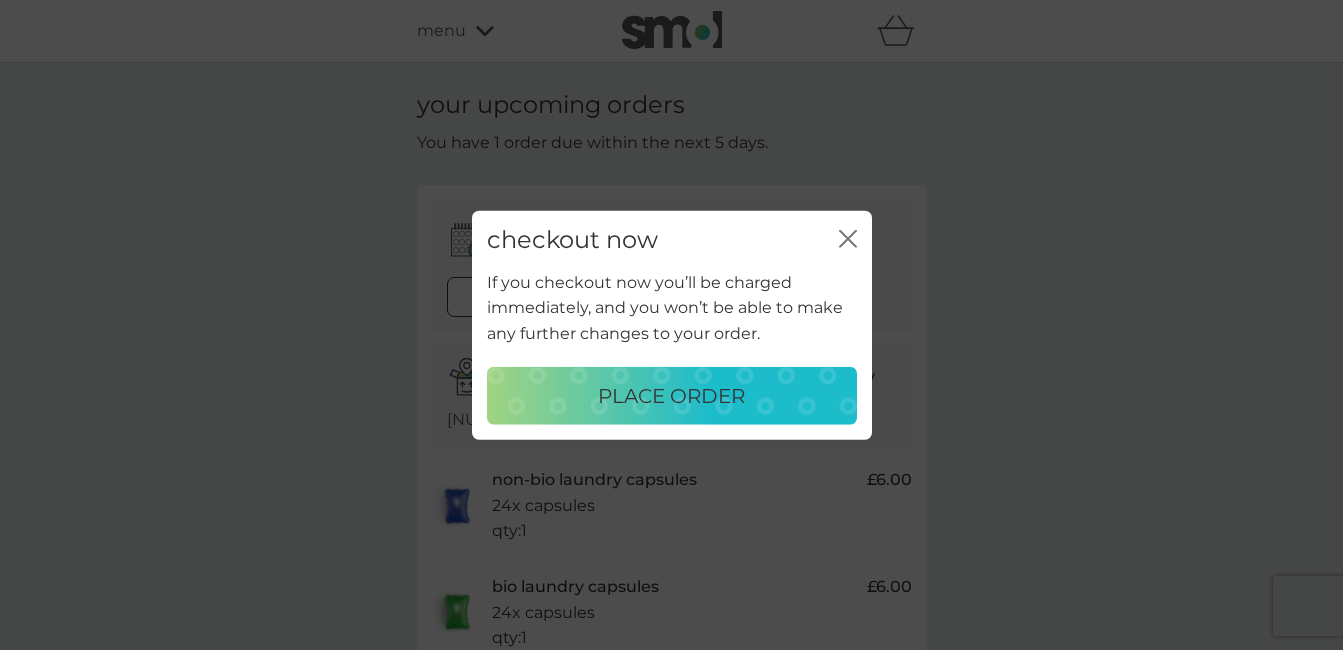 click 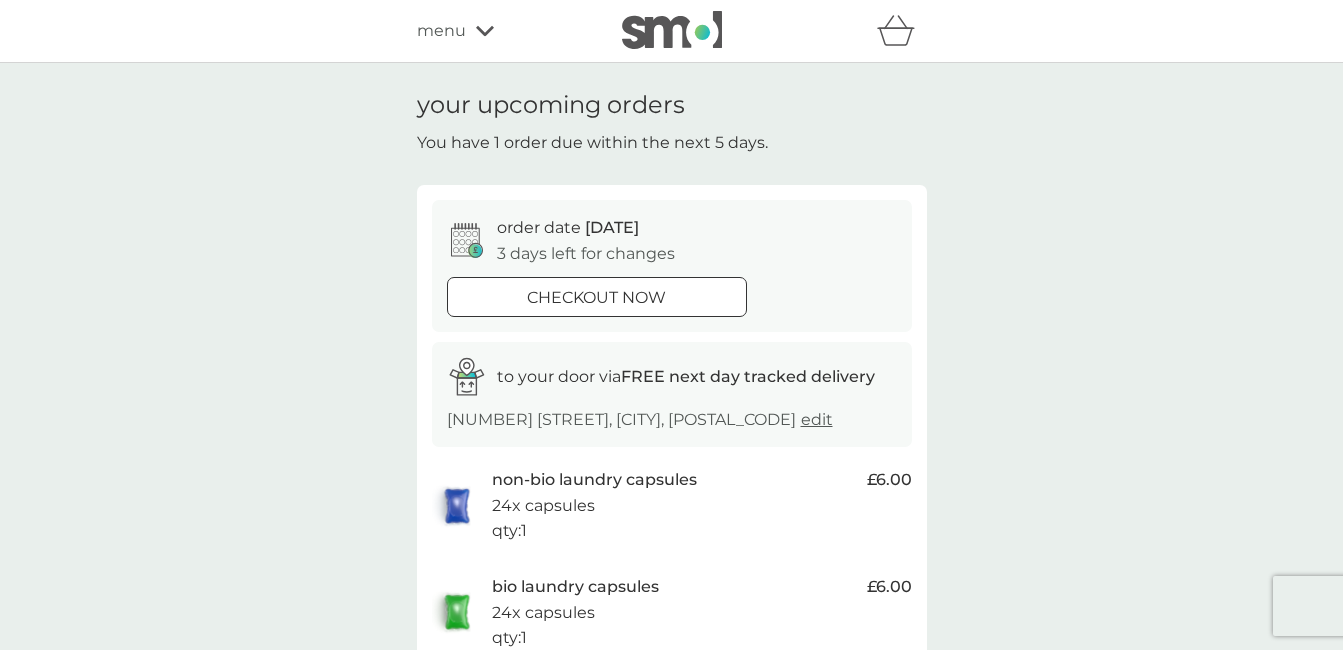 click on "menu" at bounding box center (441, 31) 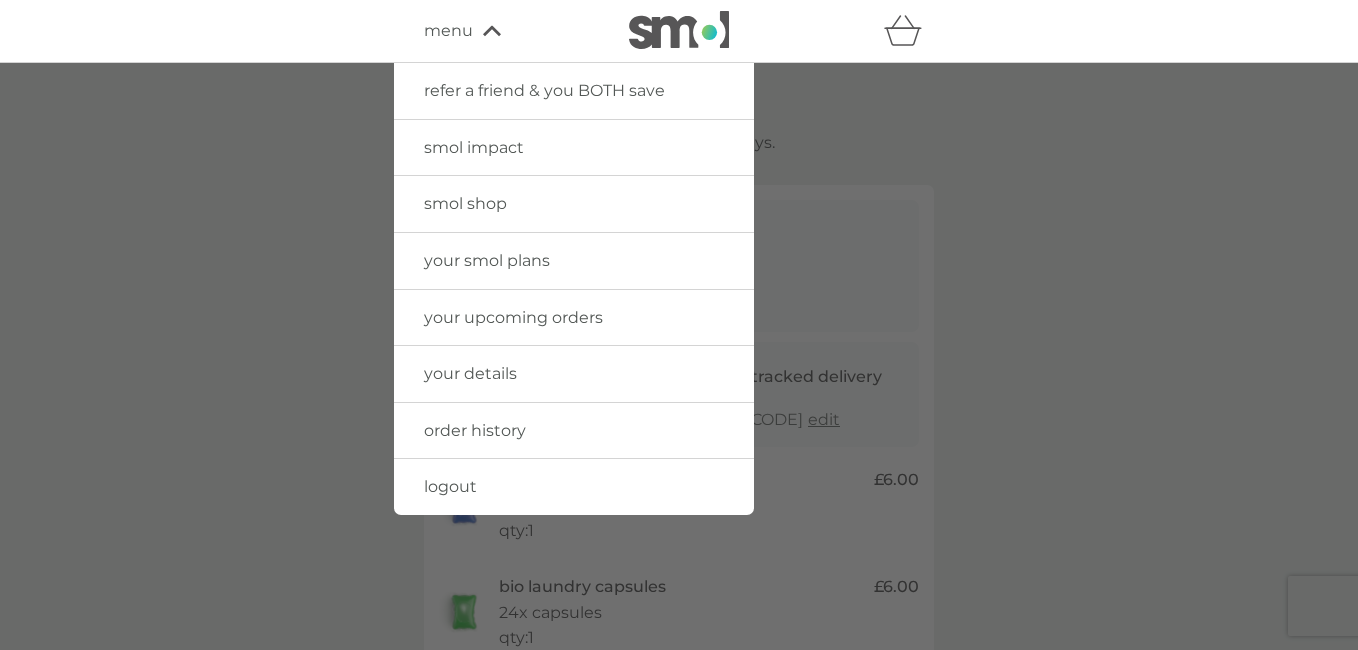 click on "logout" at bounding box center [450, 486] 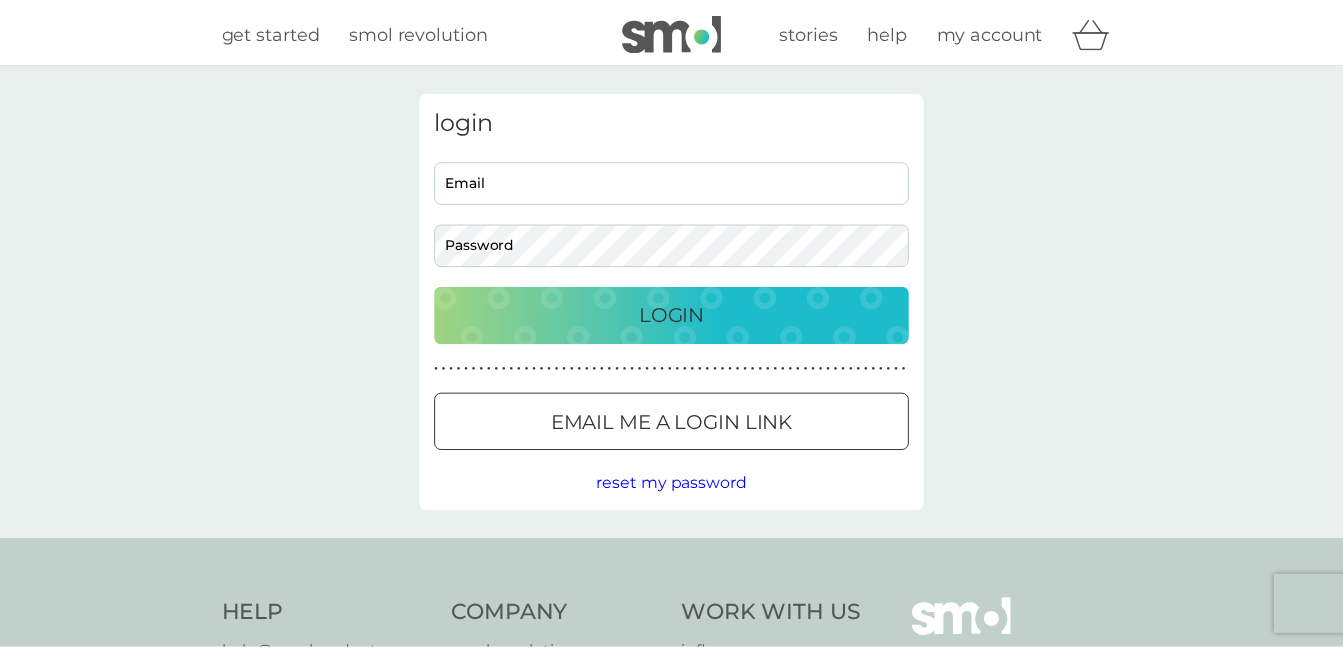 scroll, scrollTop: 0, scrollLeft: 0, axis: both 